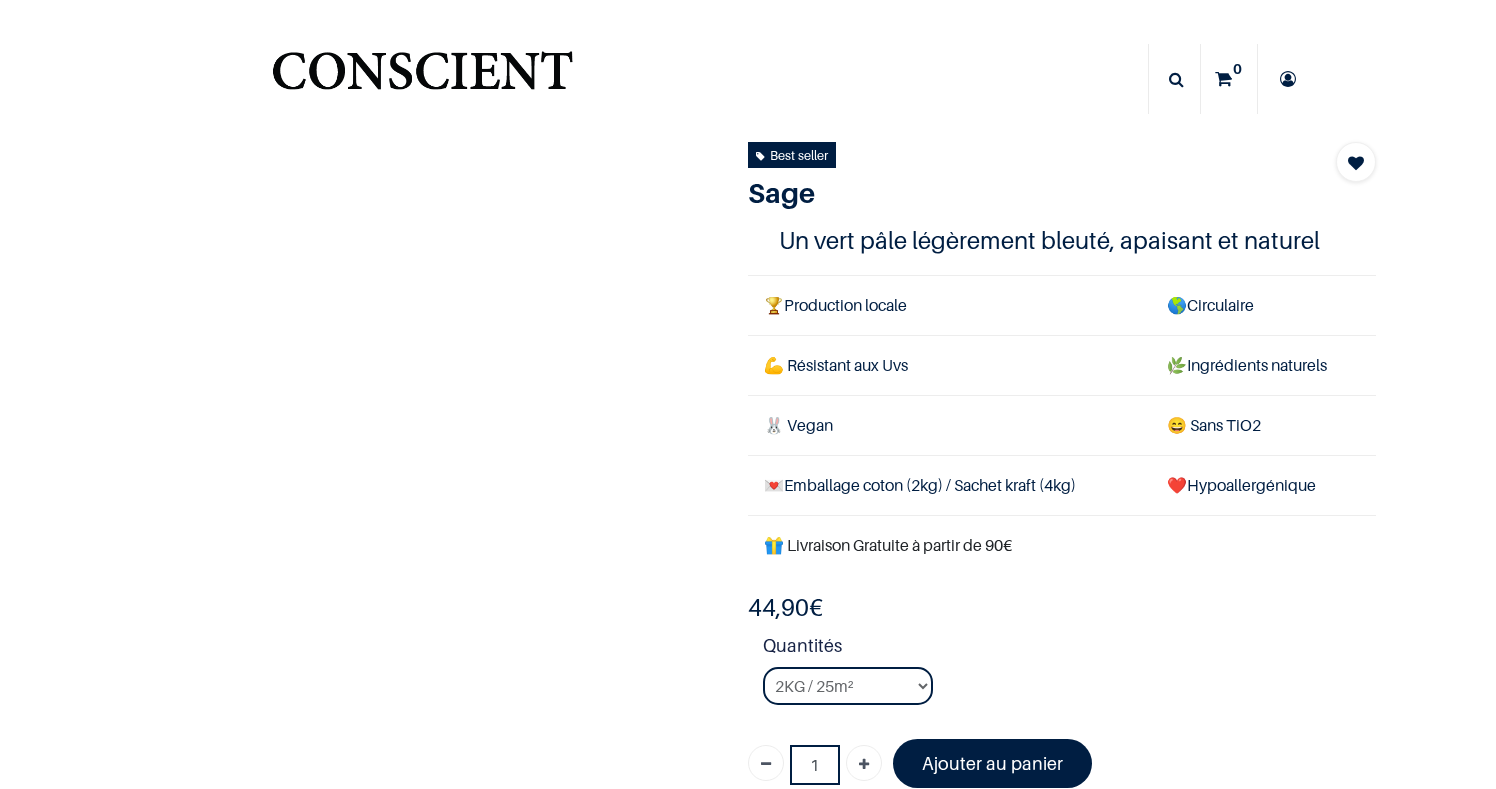 scroll, scrollTop: 0, scrollLeft: 0, axis: both 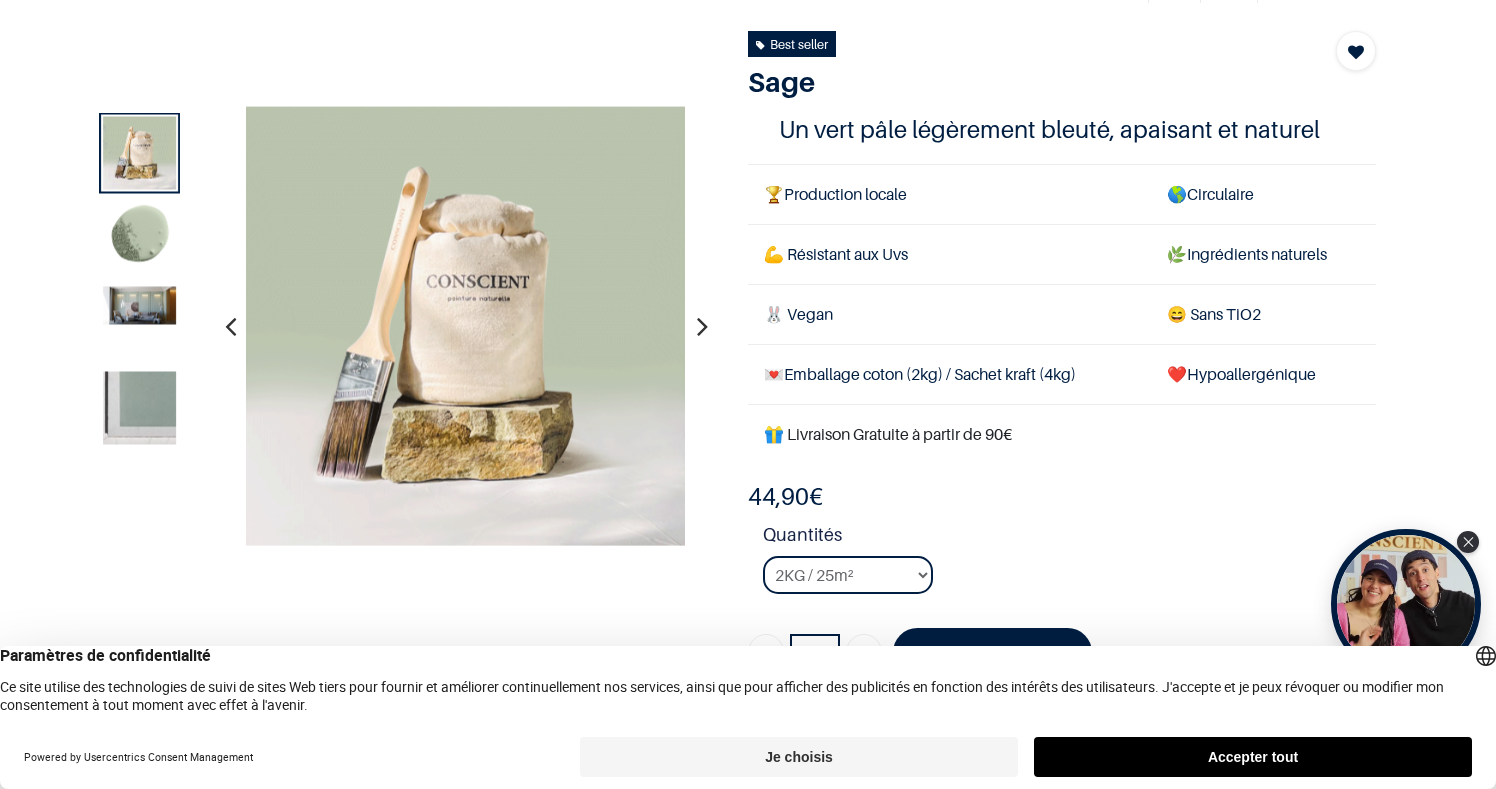 click on "Accepter tout" at bounding box center (1253, 757) 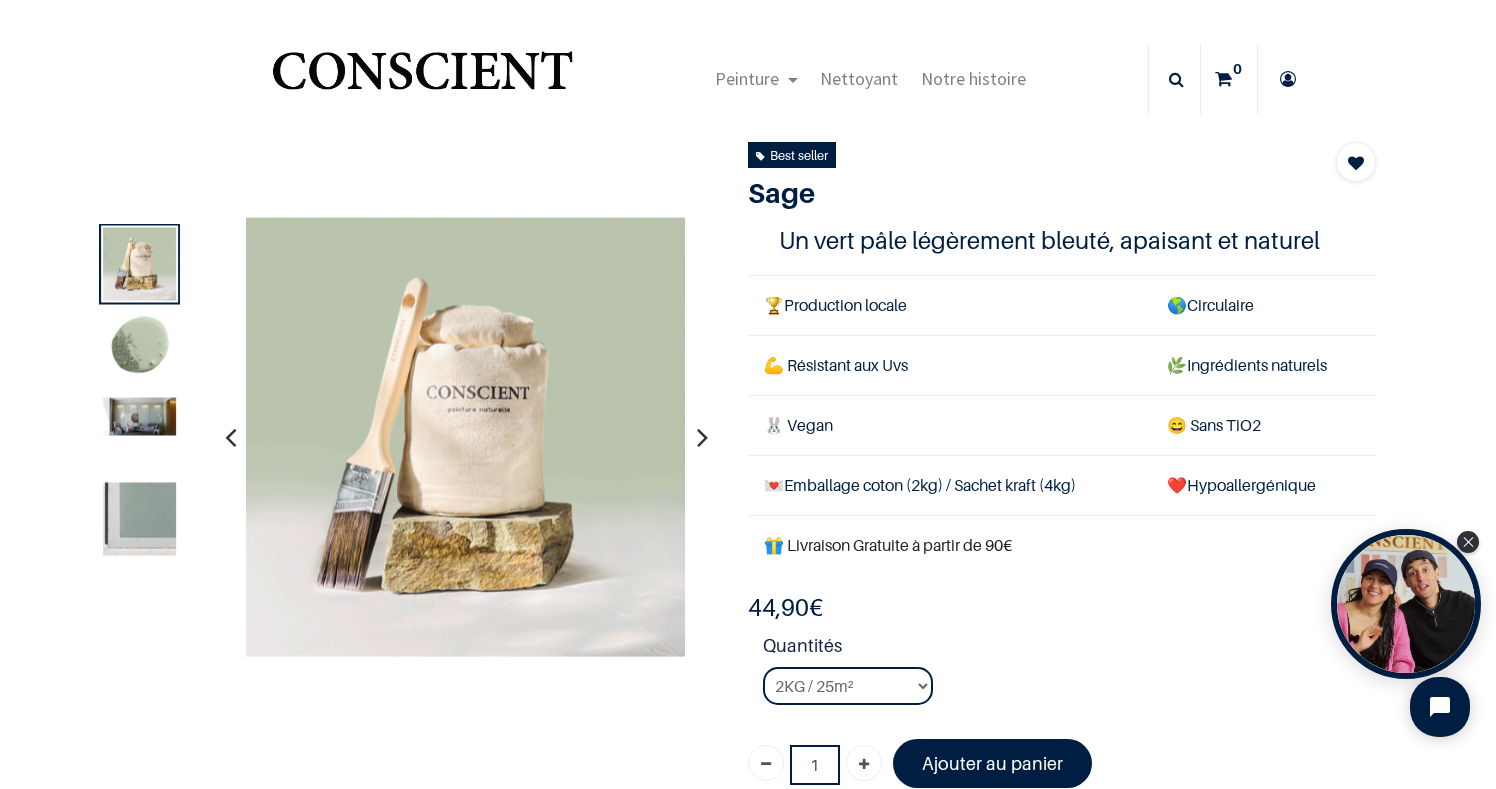 scroll, scrollTop: 0, scrollLeft: 0, axis: both 